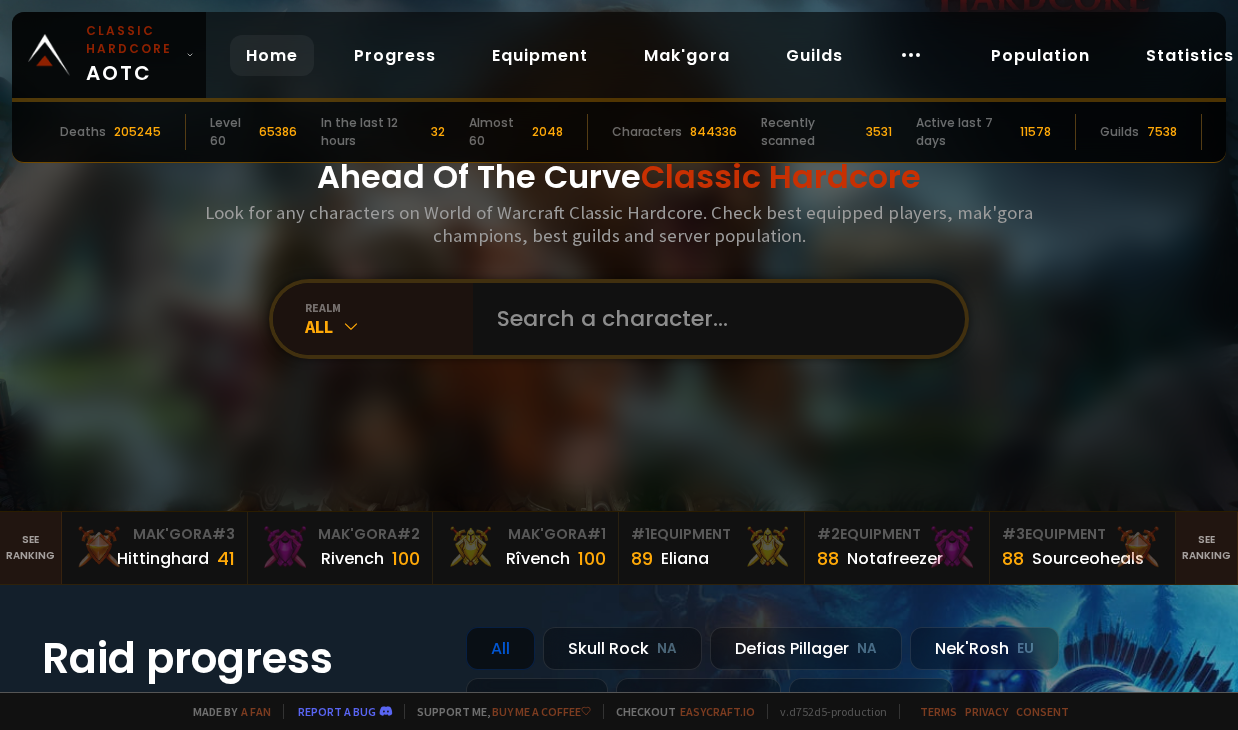 click at bounding box center (713, 319) 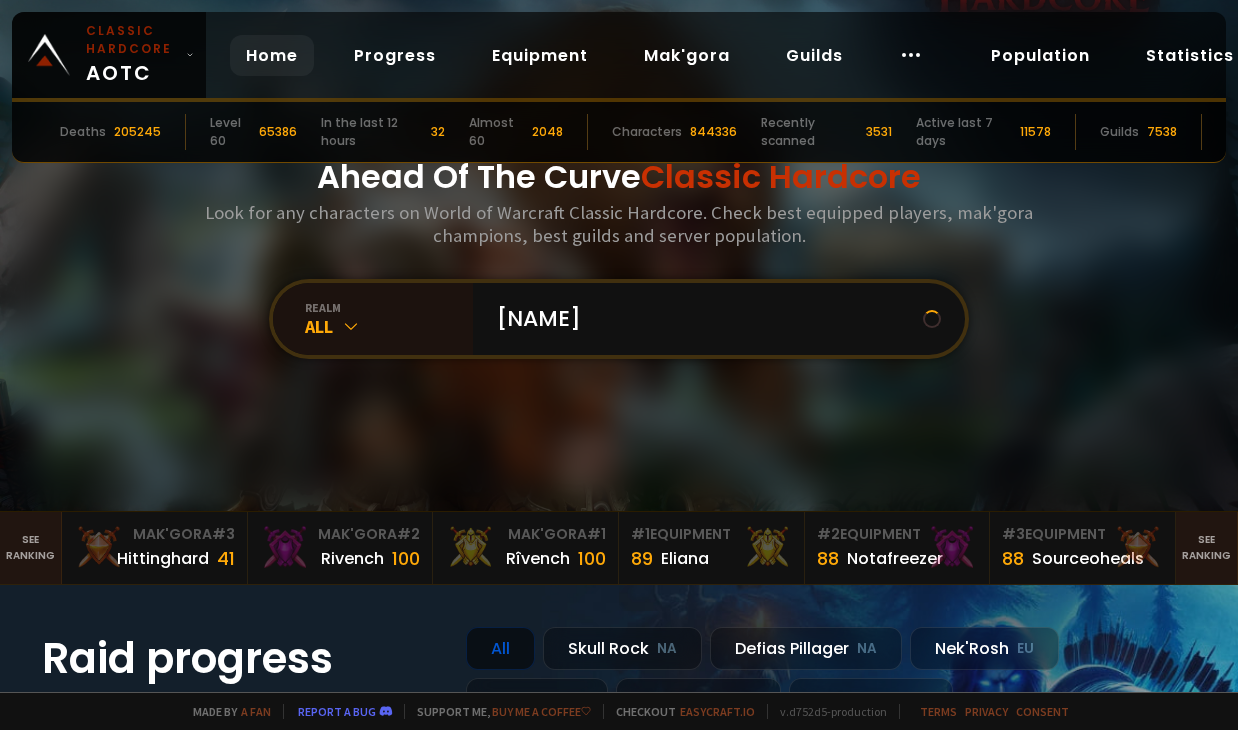 scroll, scrollTop: 0, scrollLeft: 0, axis: both 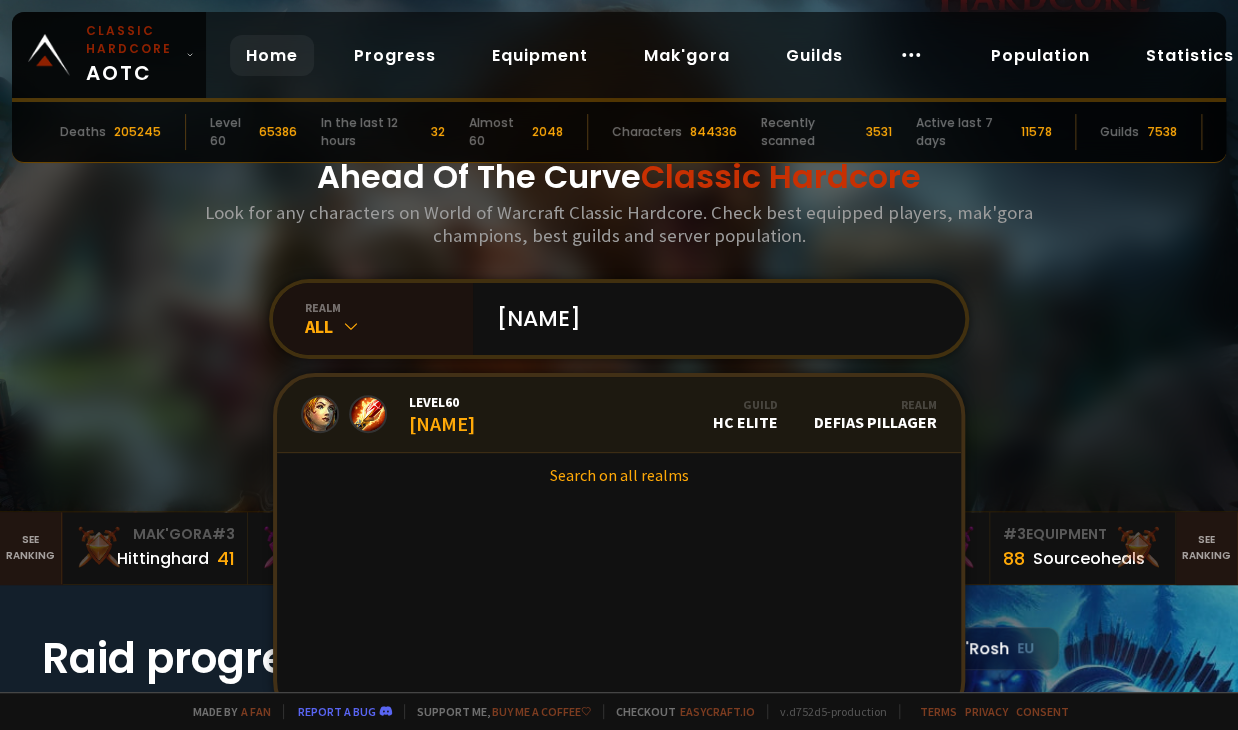 type on "azarine" 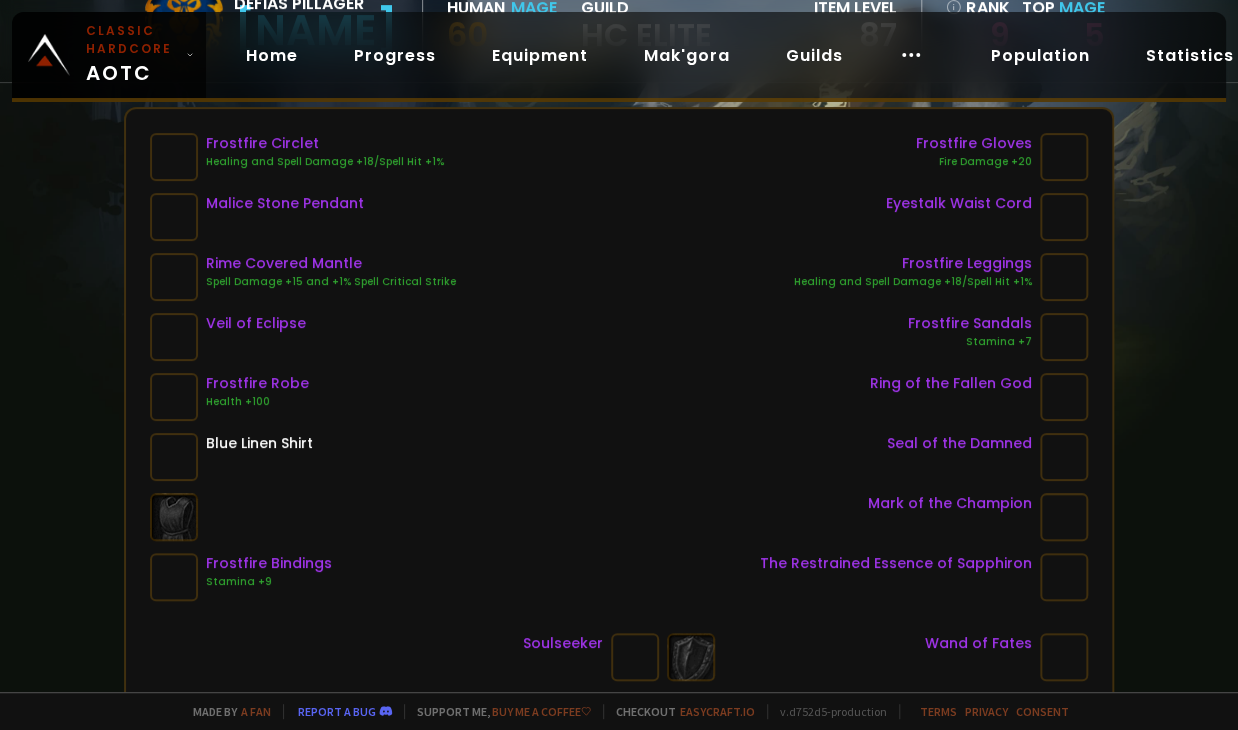 scroll, scrollTop: 0, scrollLeft: 0, axis: both 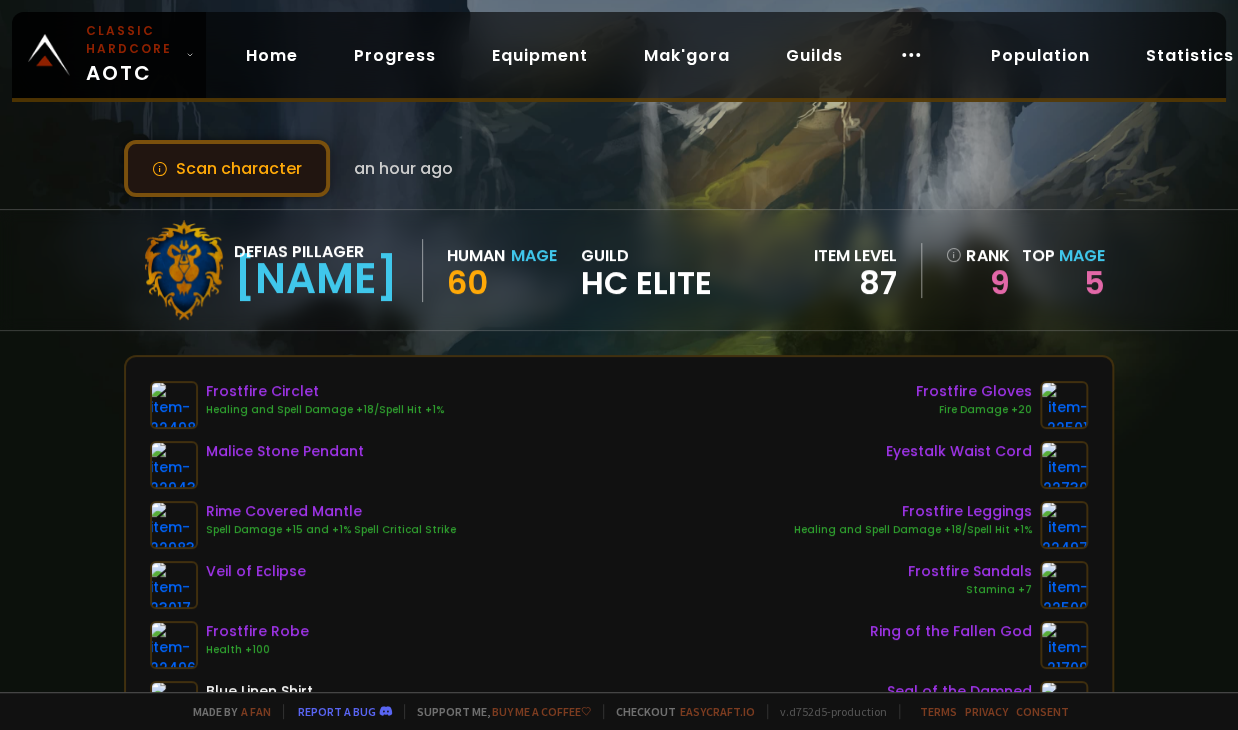 click on "Scan character" at bounding box center (227, 168) 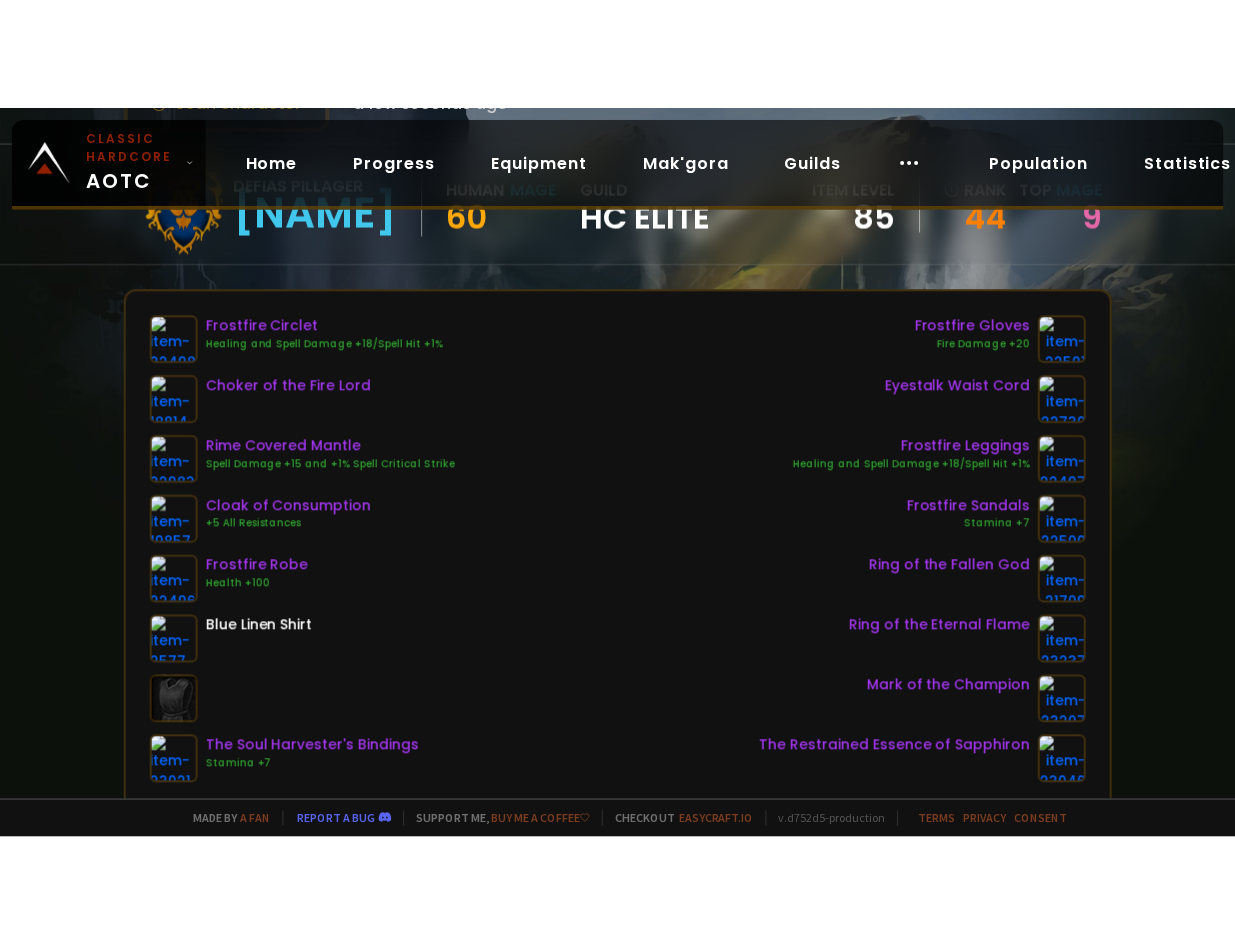 scroll, scrollTop: 0, scrollLeft: 0, axis: both 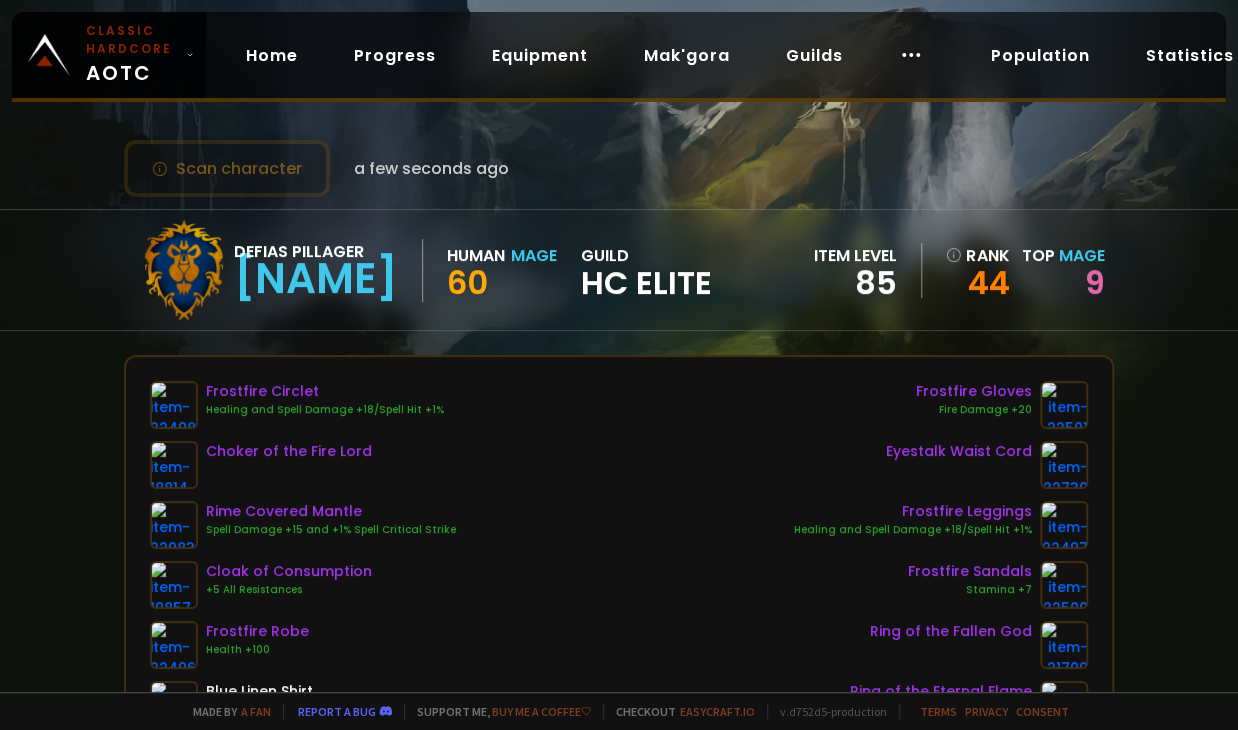 type 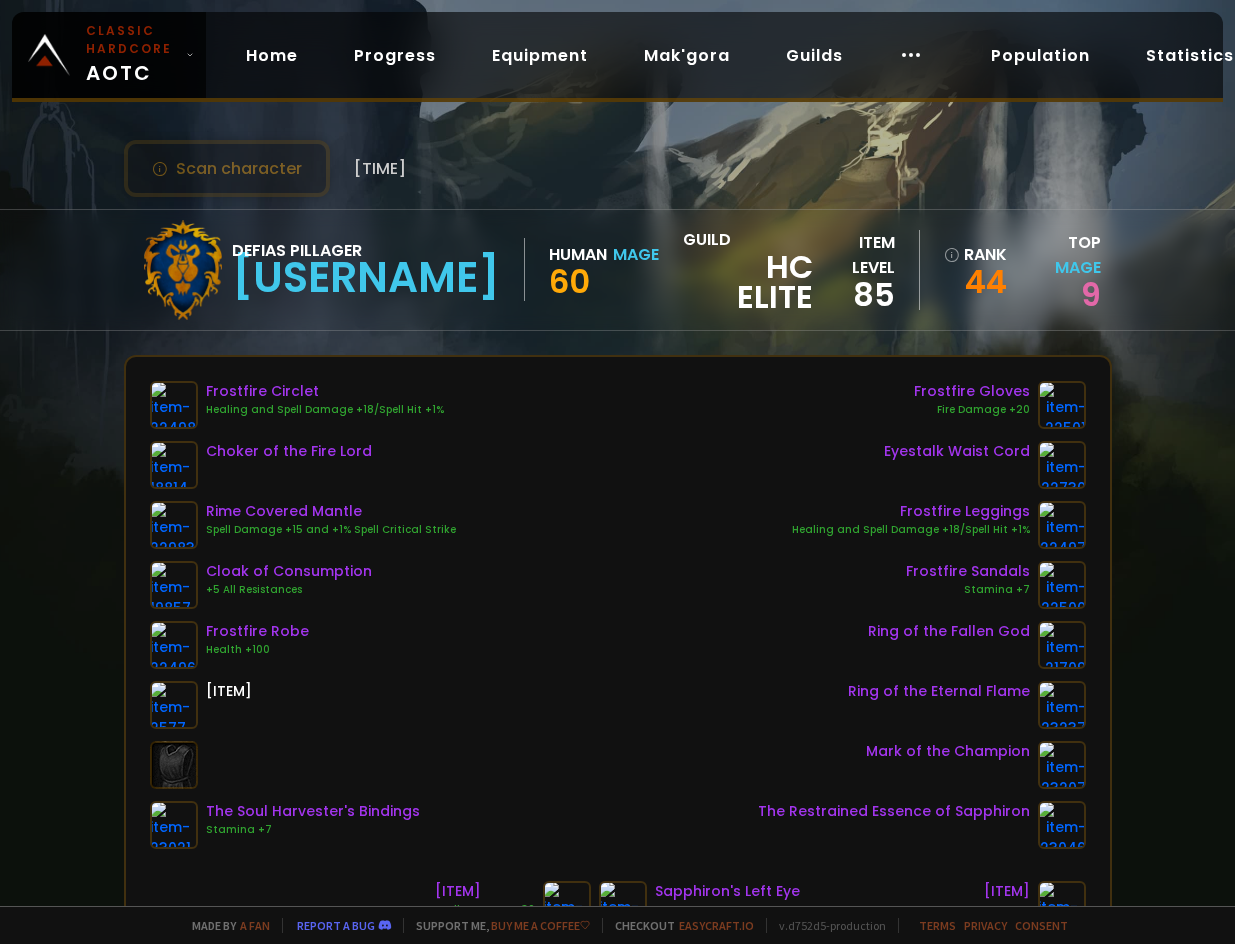 scroll, scrollTop: 0, scrollLeft: 0, axis: both 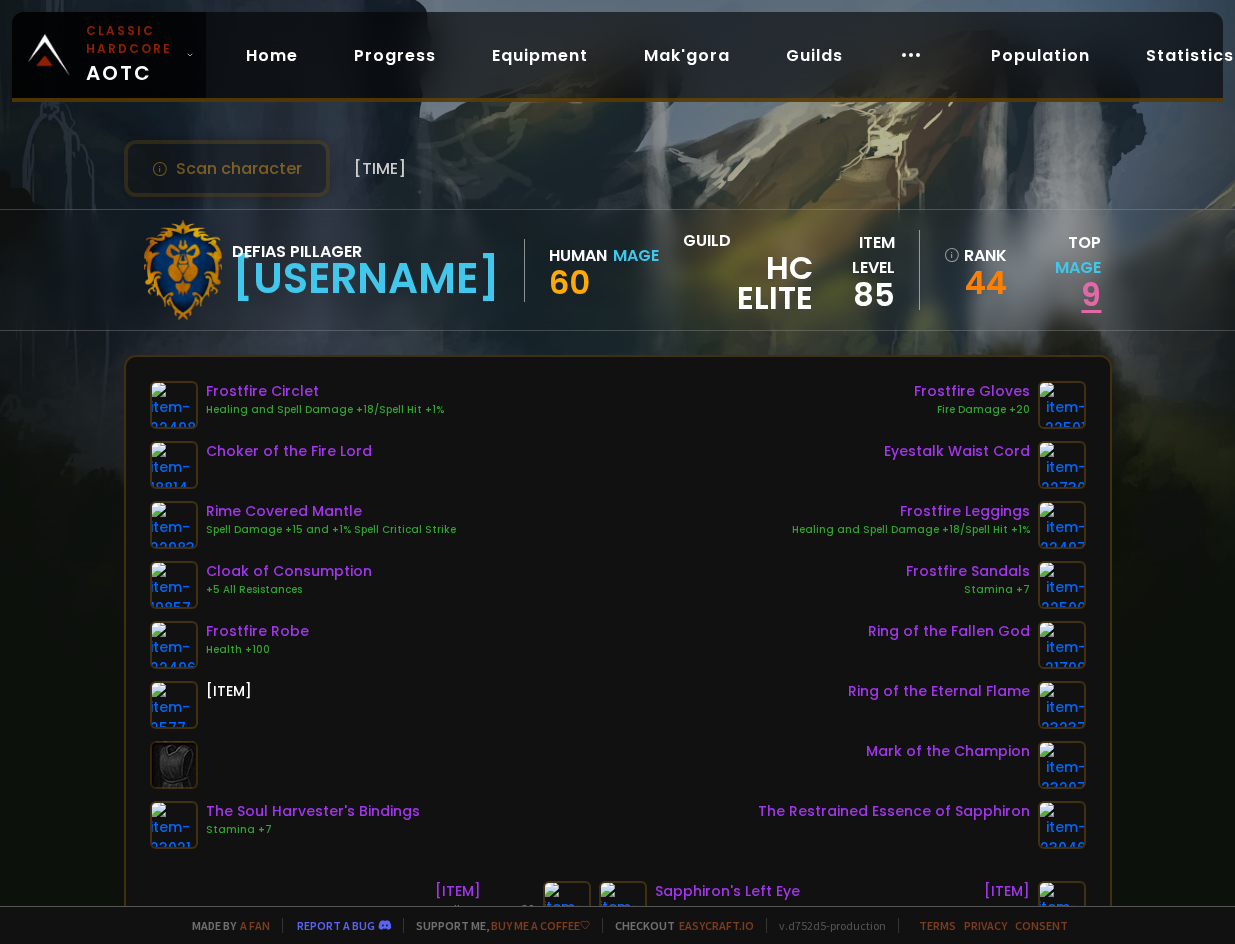 click on "9" at bounding box center (1091, 294) 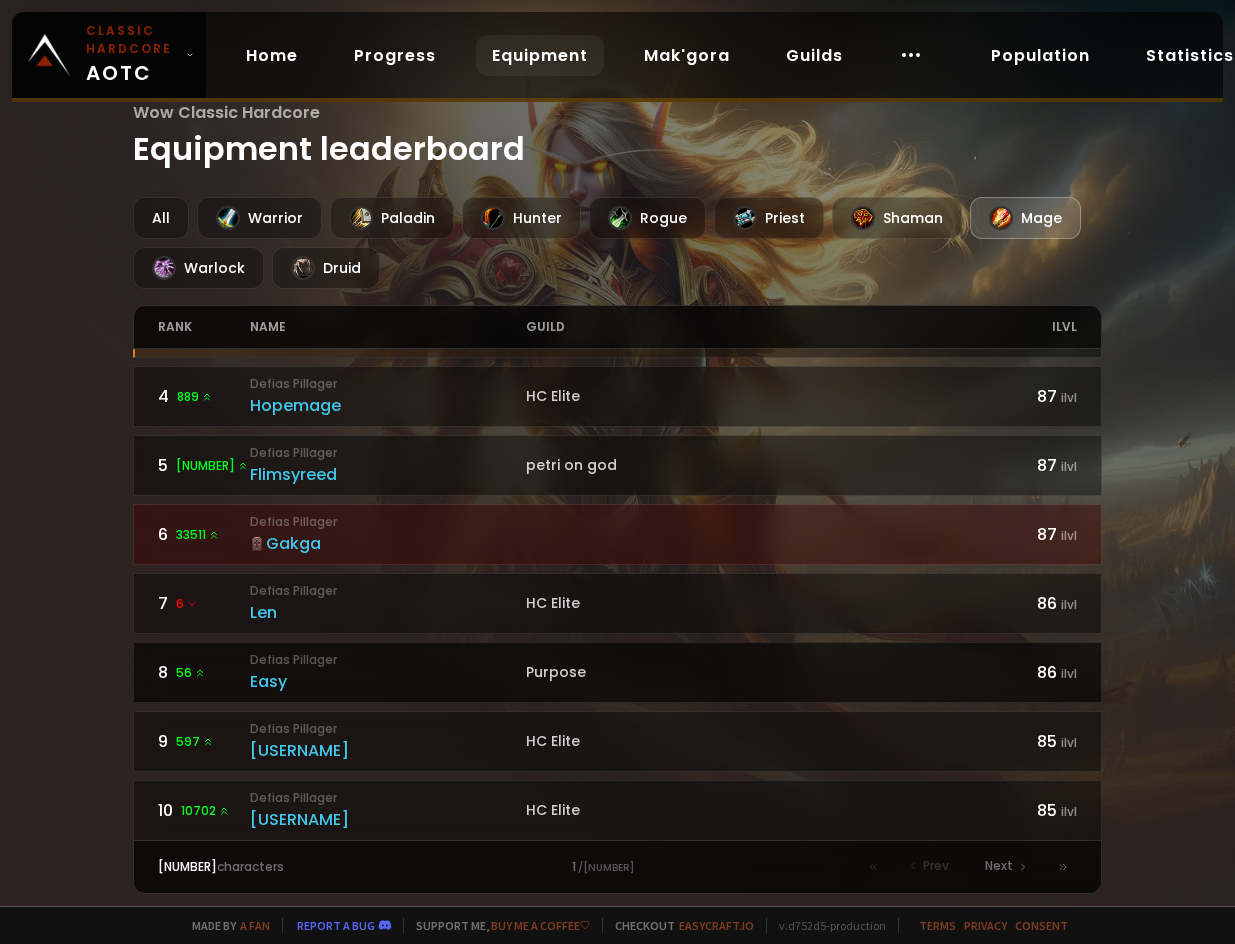 scroll, scrollTop: 200, scrollLeft: 0, axis: vertical 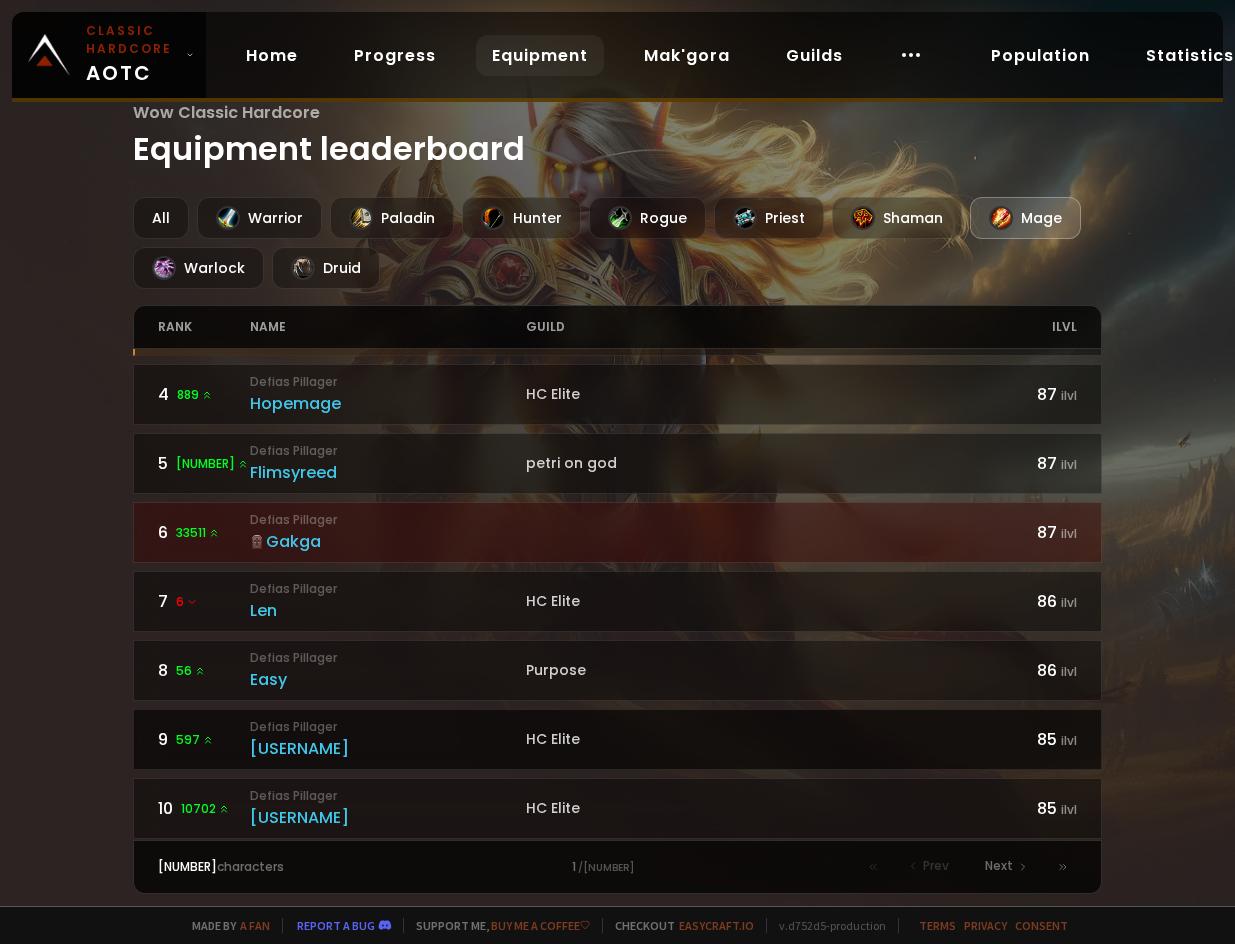 click on "[FIRST]" at bounding box center (388, 748) 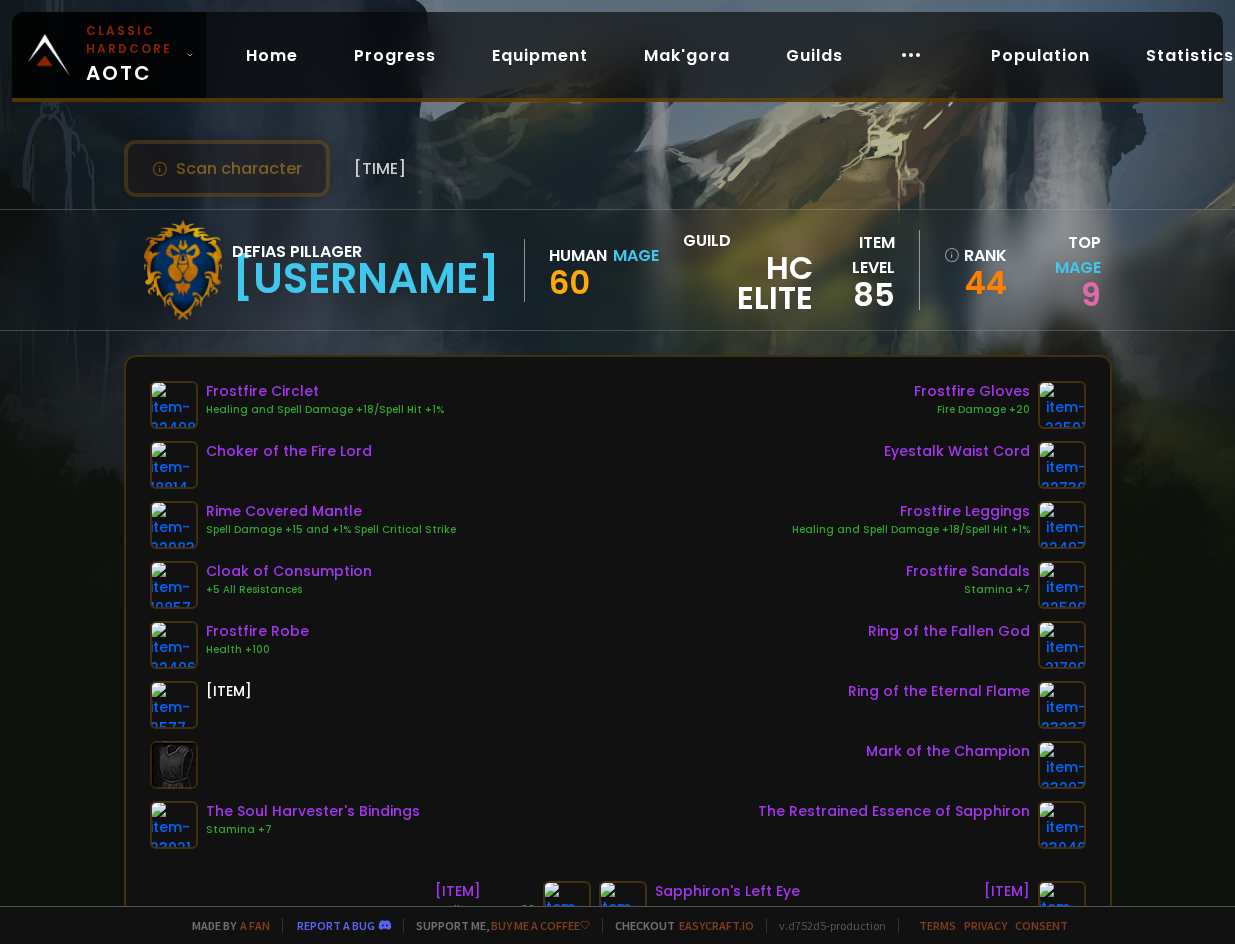 click on "Scan character" at bounding box center (227, 168) 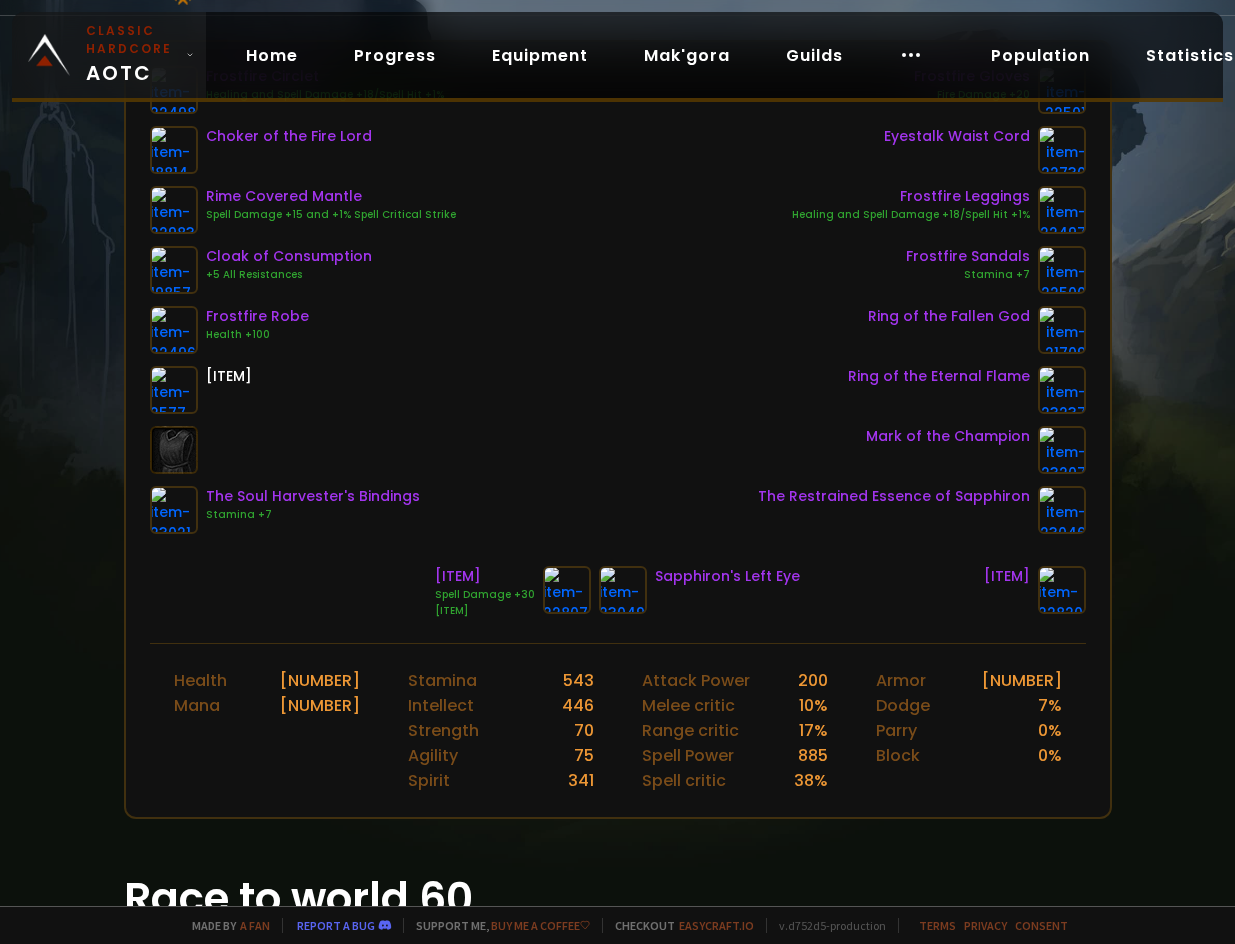 scroll, scrollTop: 300, scrollLeft: 0, axis: vertical 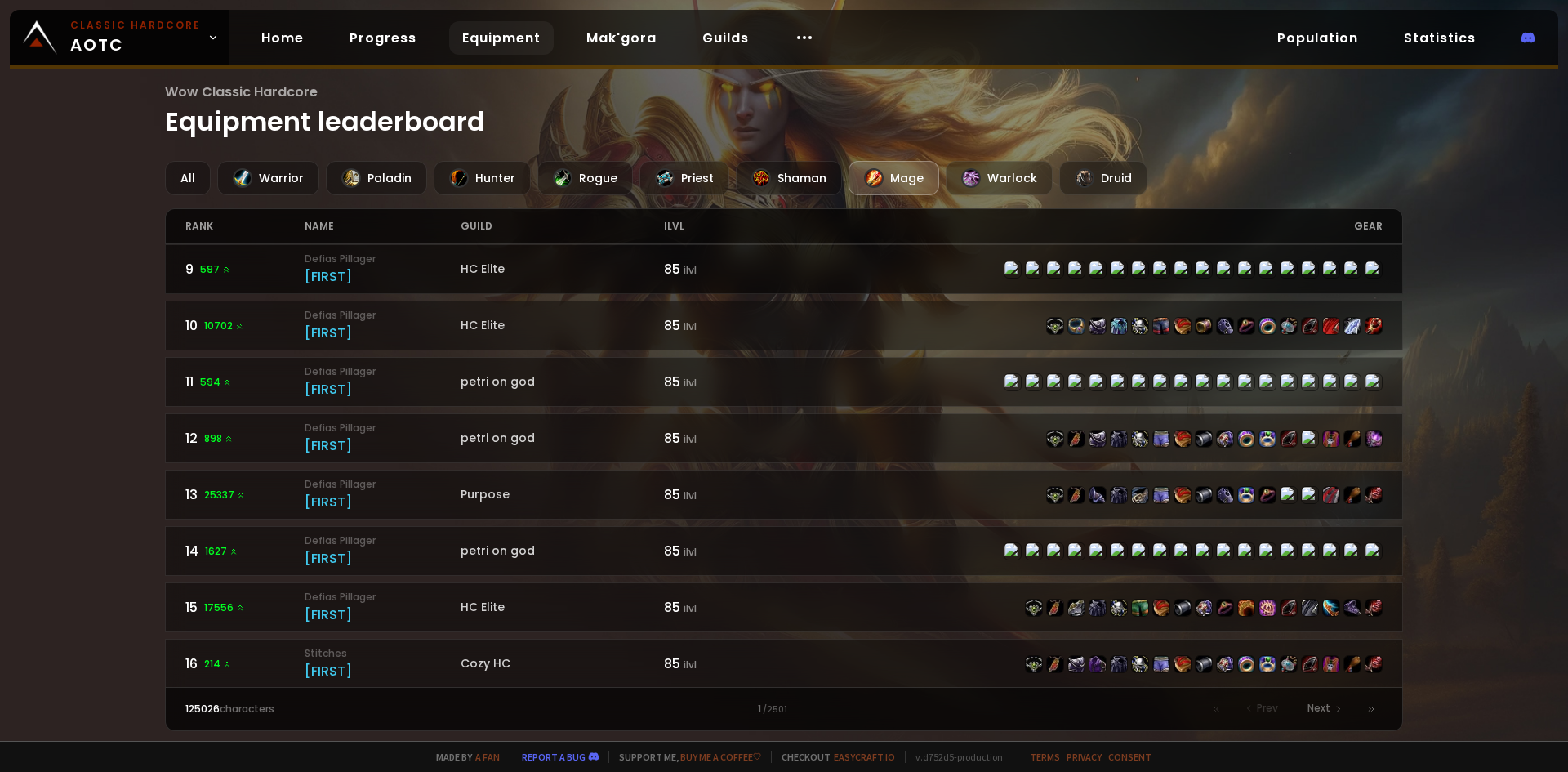 click on "[FIRST]" at bounding box center [382, 276] 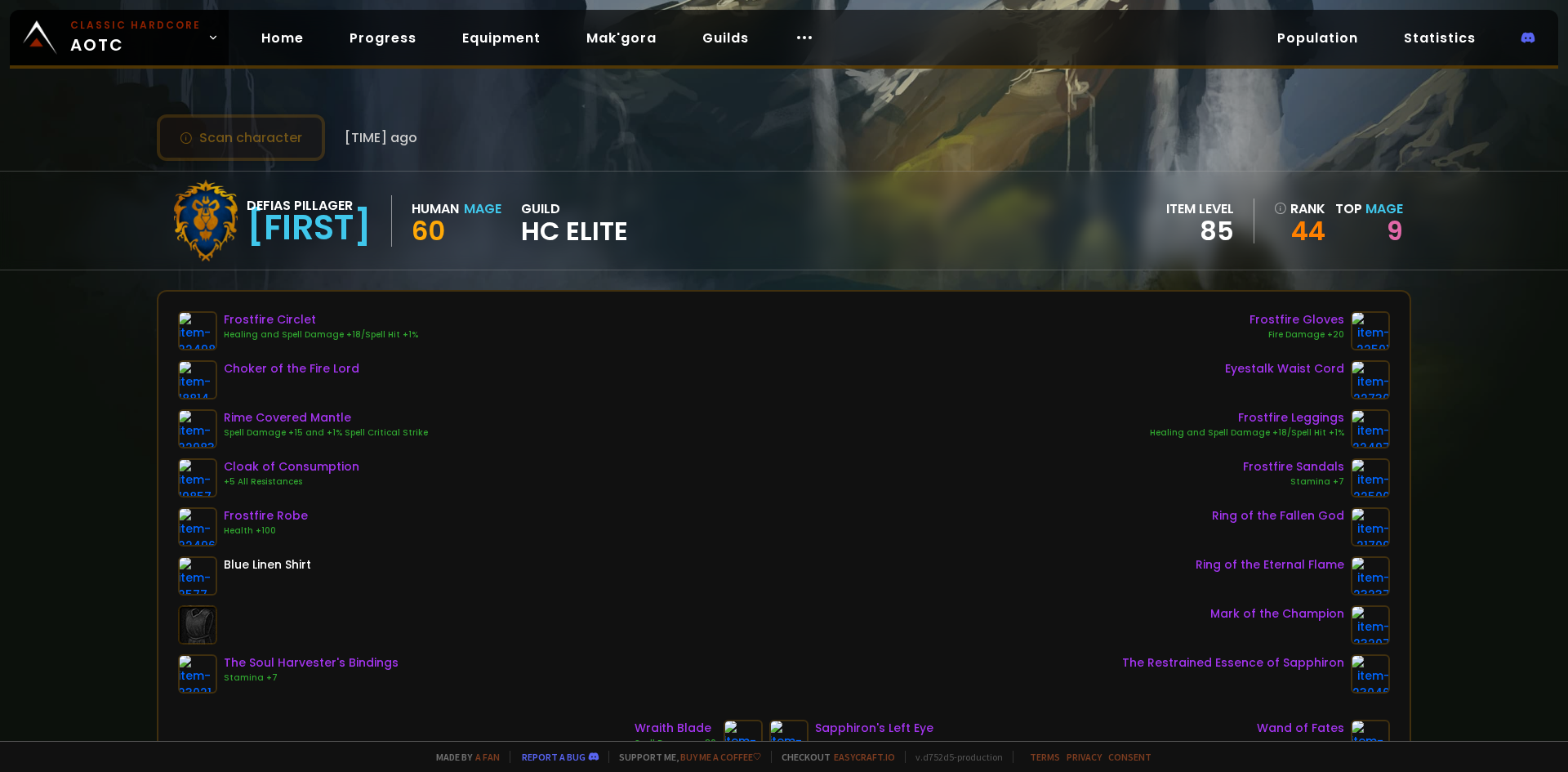 click on "Scan character" at bounding box center [241, 137] 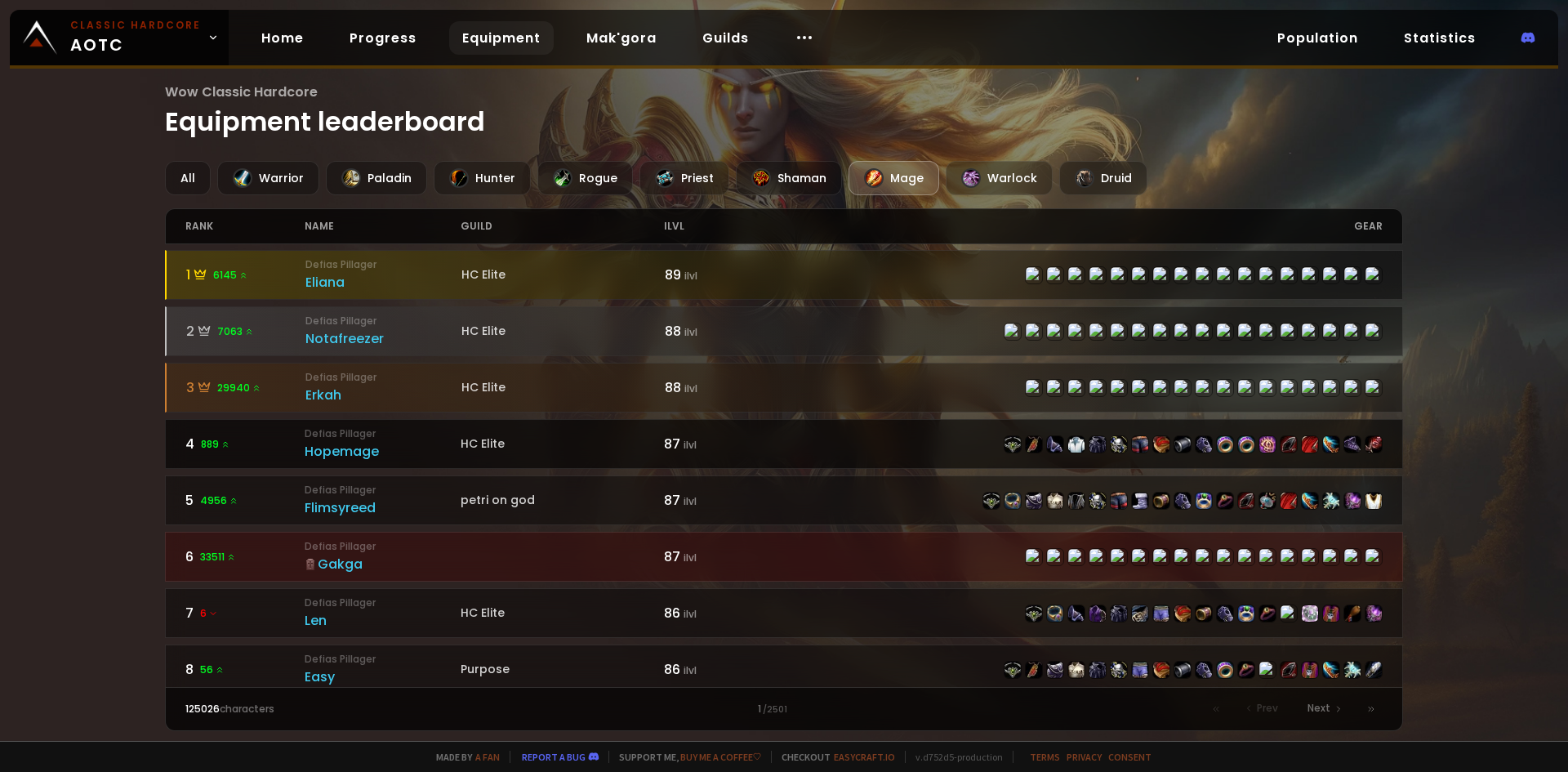 scroll, scrollTop: 0, scrollLeft: 0, axis: both 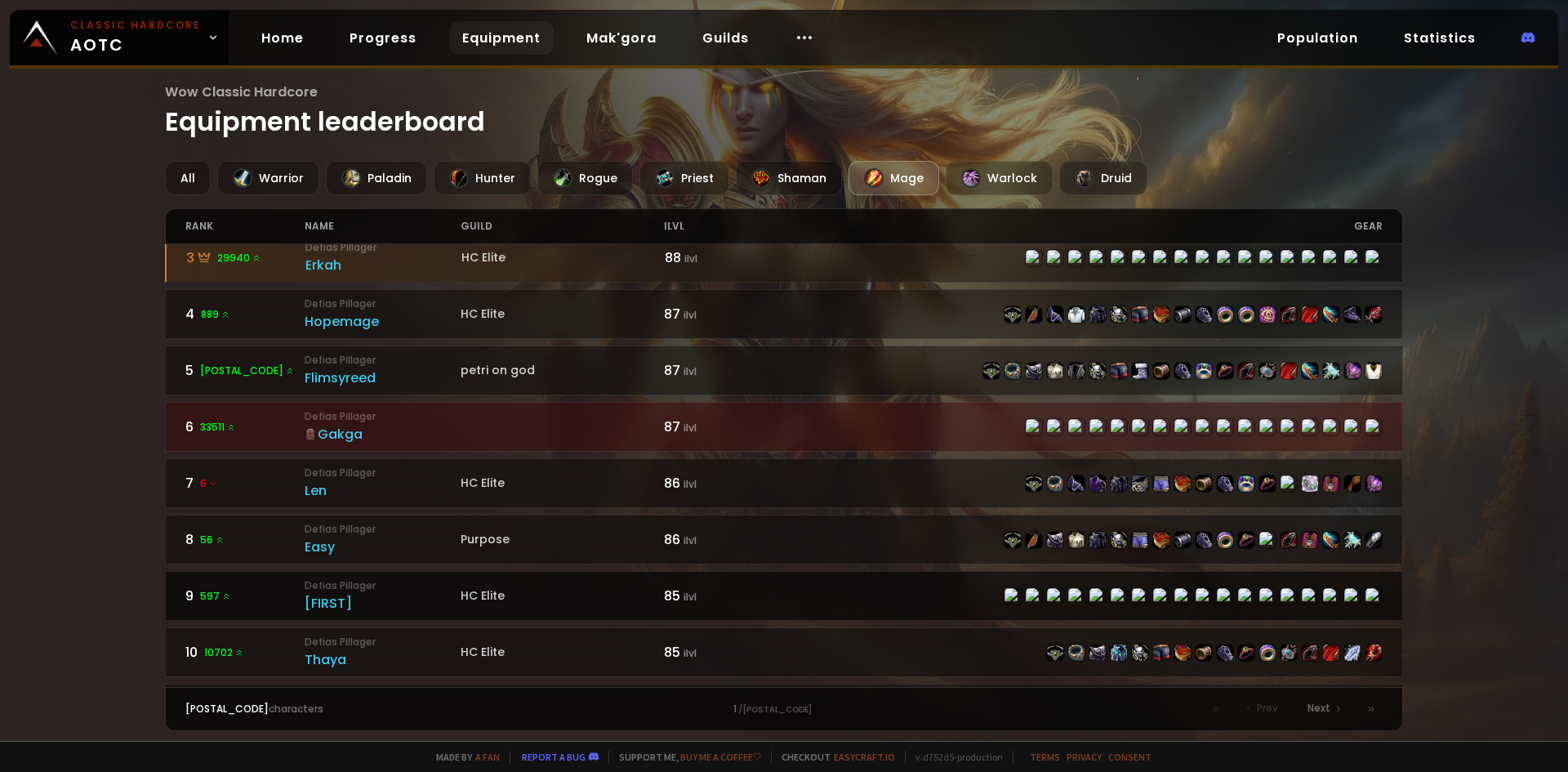 click on "[NUMBER] [NUMBER] Defias Pillager [FIRST] HC Elite [NUMBER] ilvl" at bounding box center (784, 596) 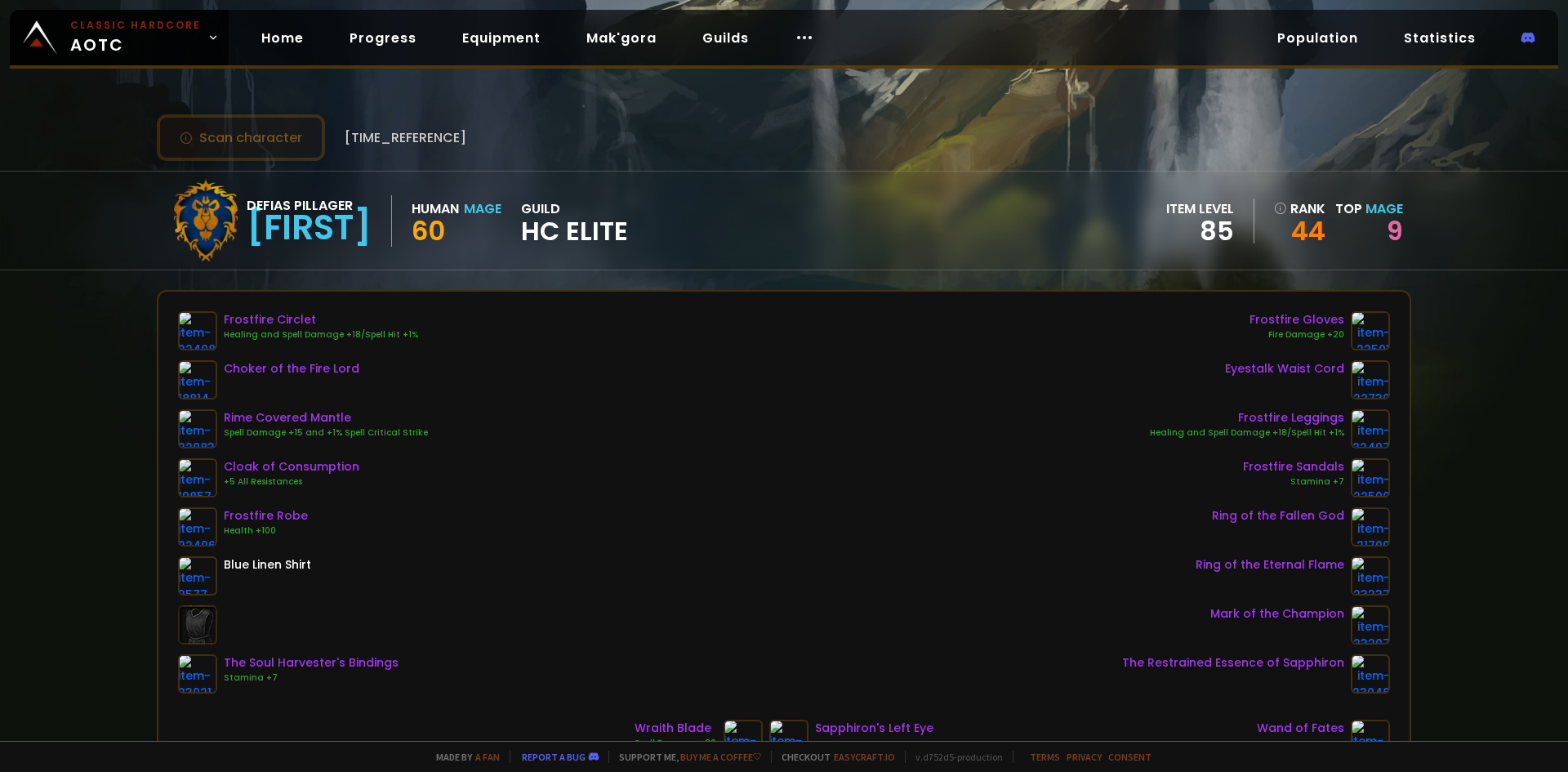 click on "Scan character" at bounding box center (241, 137) 